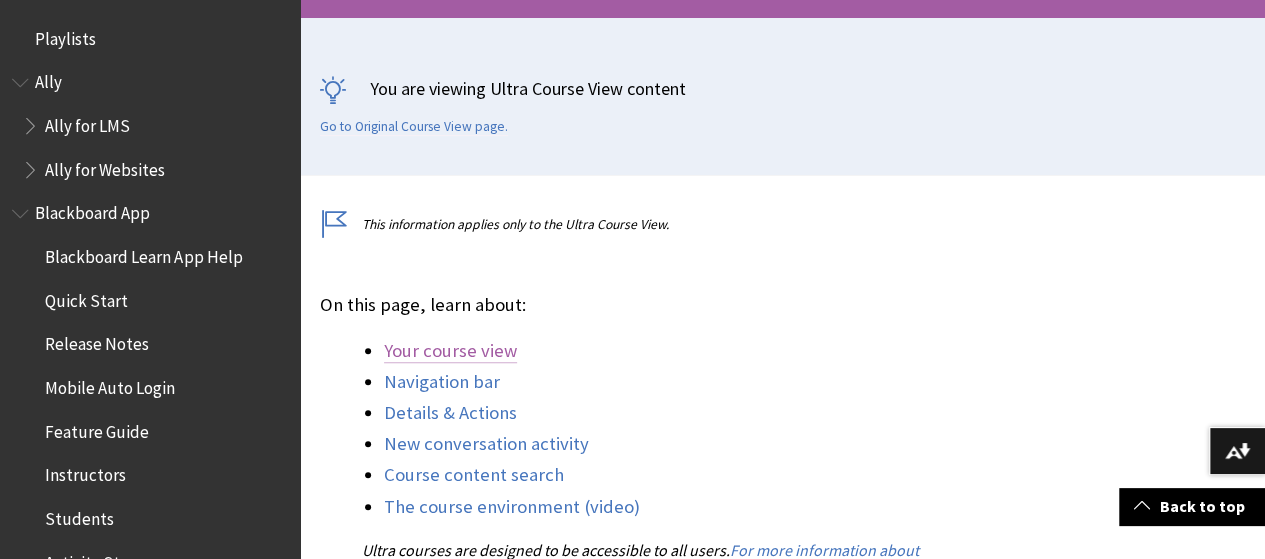 scroll, scrollTop: 400, scrollLeft: 0, axis: vertical 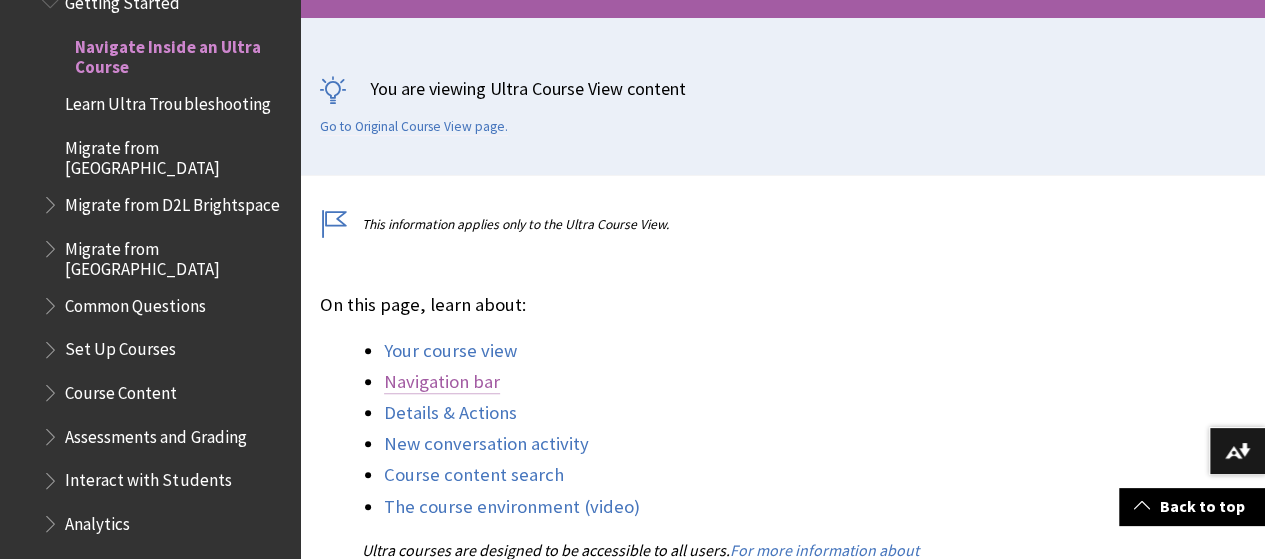 click on "Navigation bar" at bounding box center (442, 382) 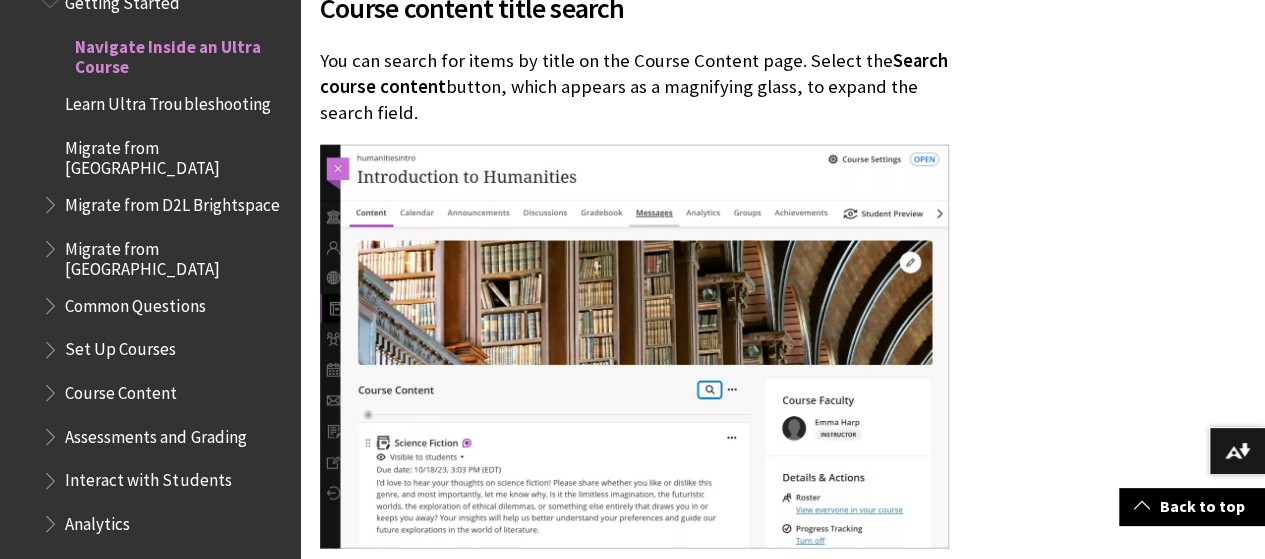 scroll, scrollTop: 5878, scrollLeft: 0, axis: vertical 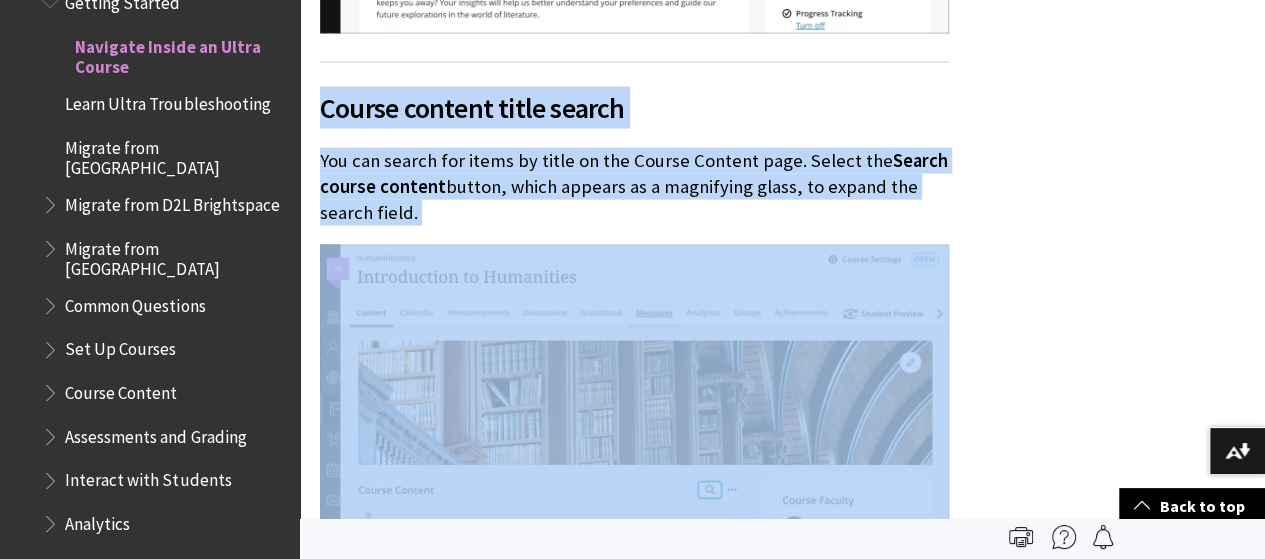 drag, startPoint x: 320, startPoint y: 53, endPoint x: 820, endPoint y: 494, distance: 666.6941 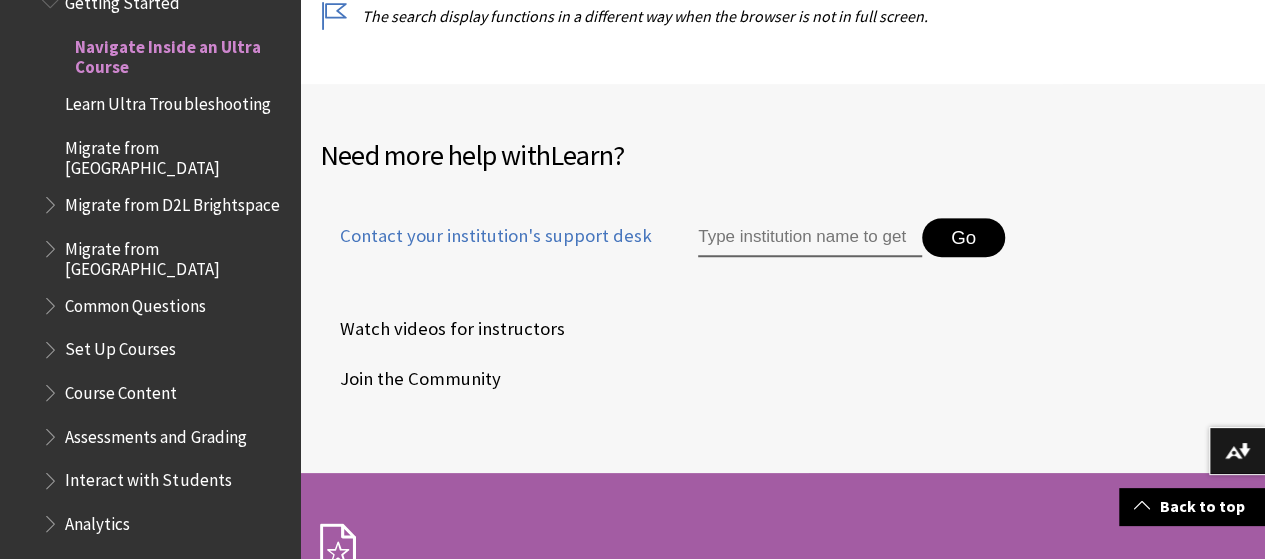 scroll, scrollTop: 7578, scrollLeft: 0, axis: vertical 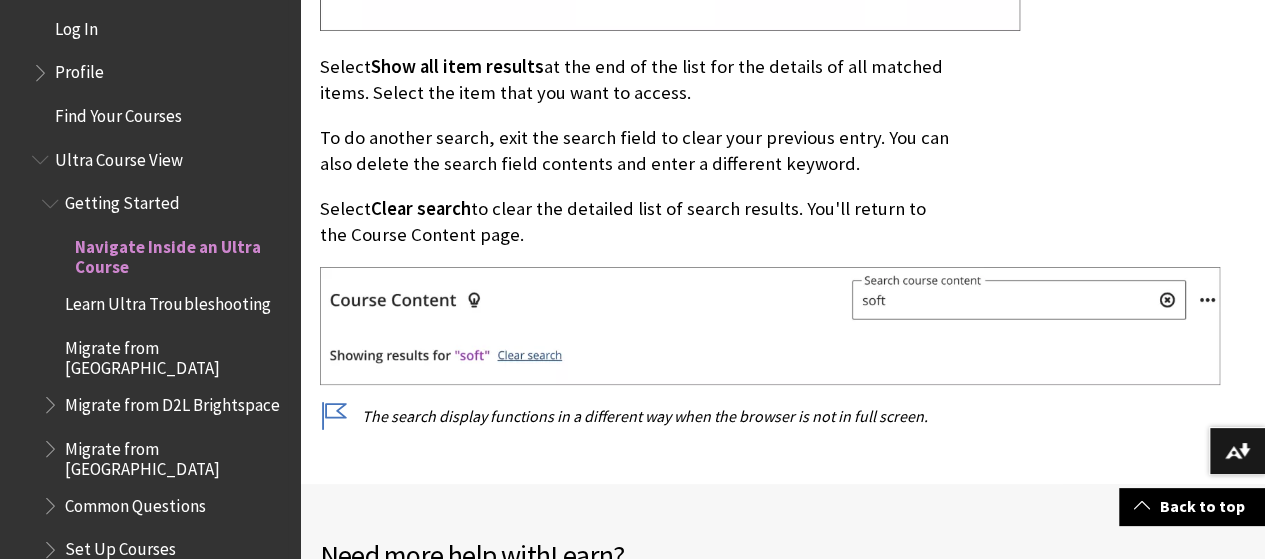 click on "Ultra Course View" at bounding box center [119, 156] 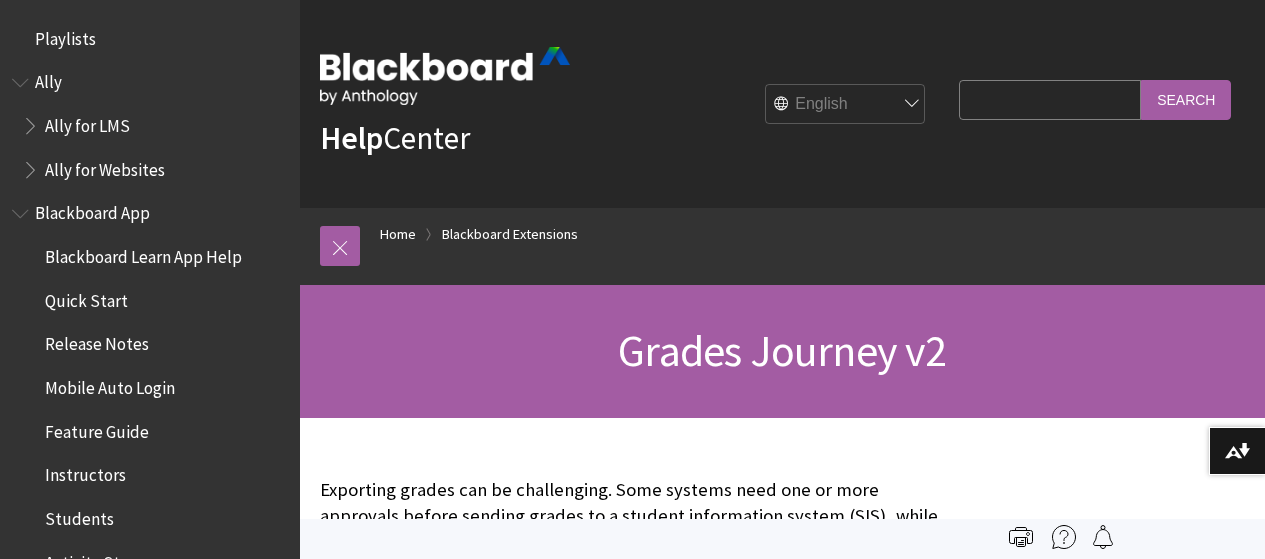 scroll, scrollTop: 0, scrollLeft: 0, axis: both 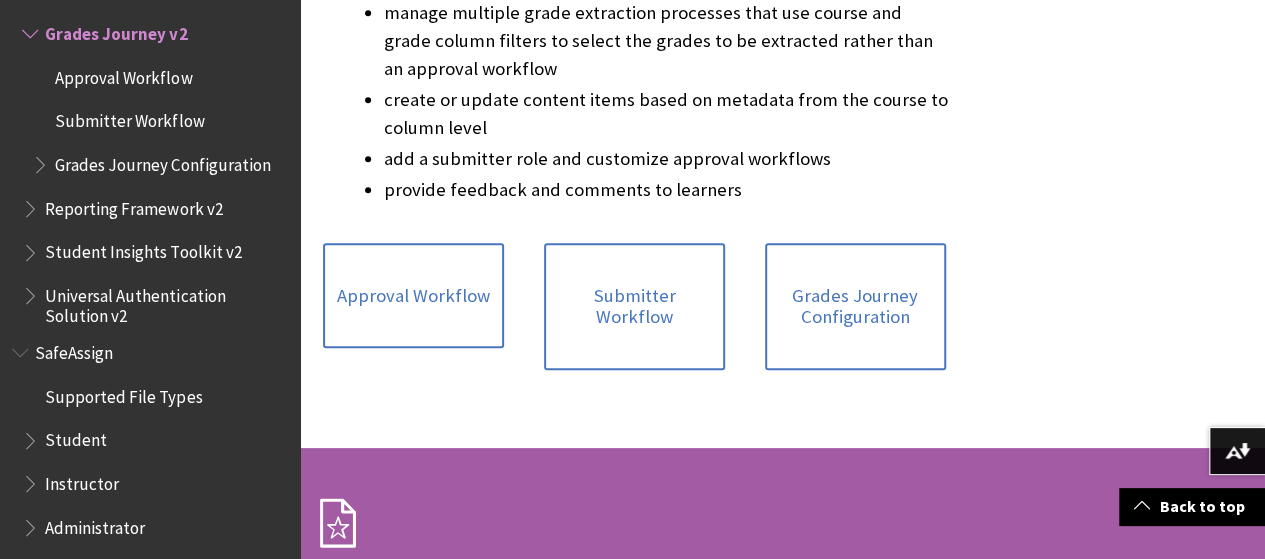 click on "Instructor" at bounding box center [82, 480] 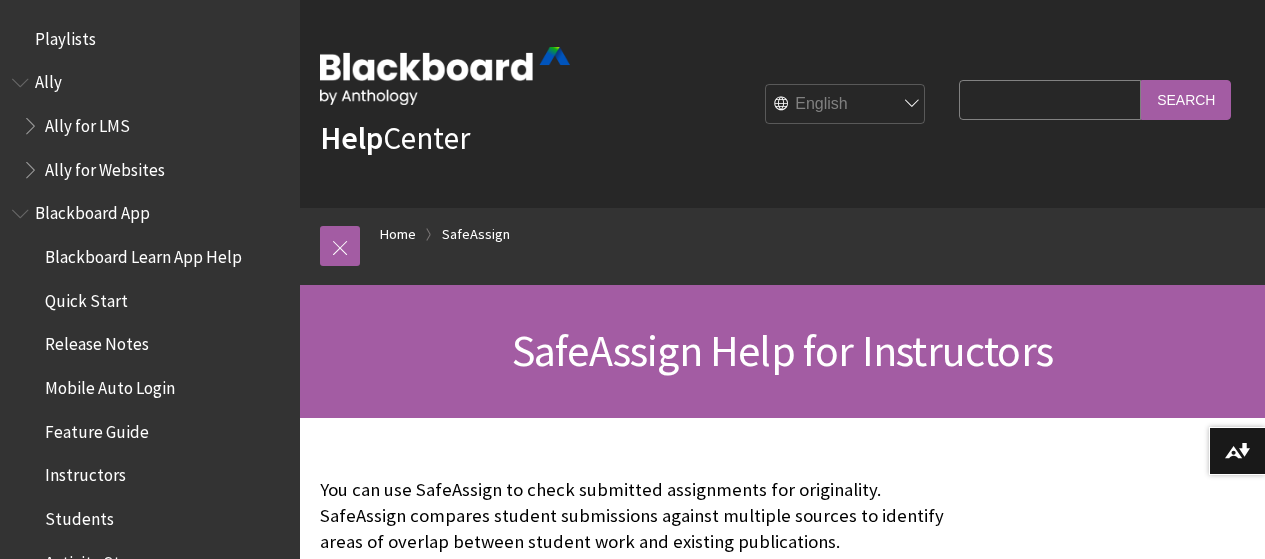 scroll, scrollTop: 0, scrollLeft: 0, axis: both 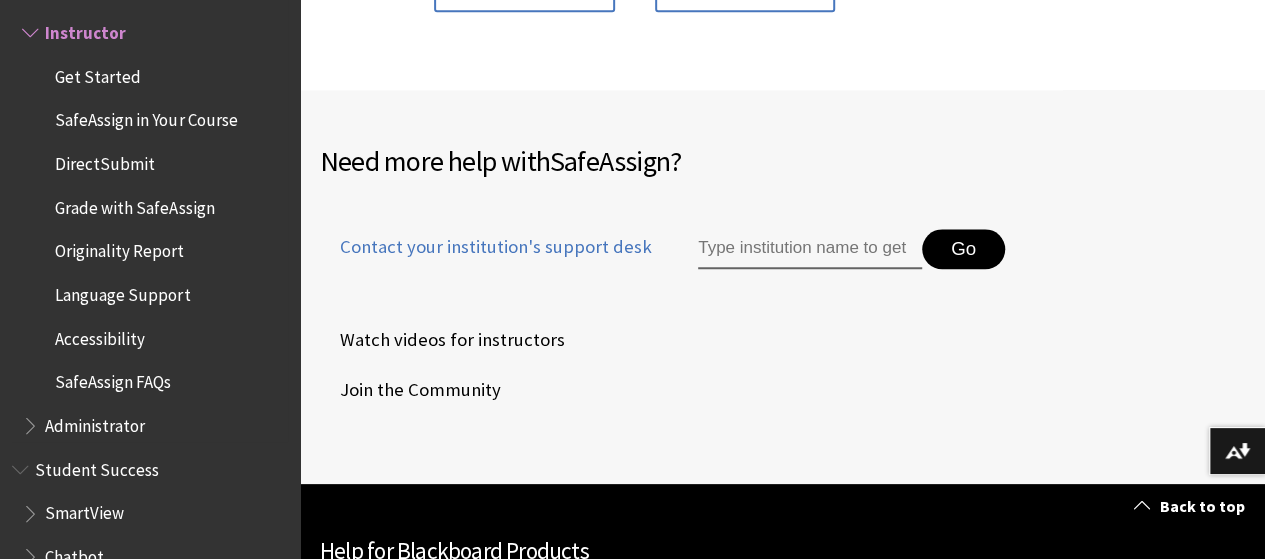 click on "Get Started" at bounding box center [98, 73] 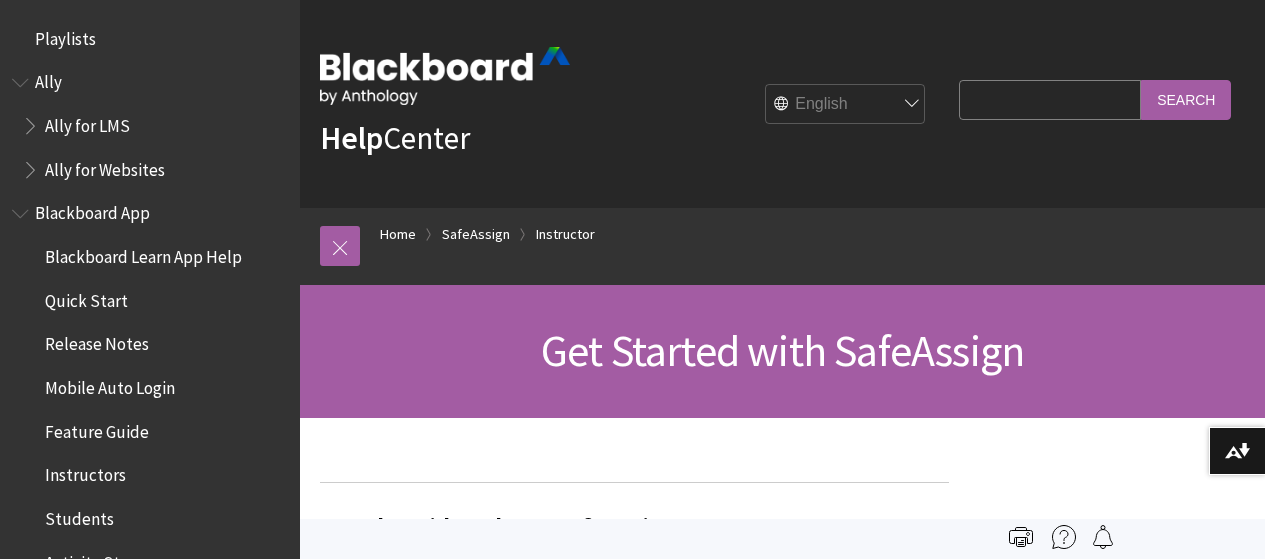 scroll, scrollTop: 0, scrollLeft: 0, axis: both 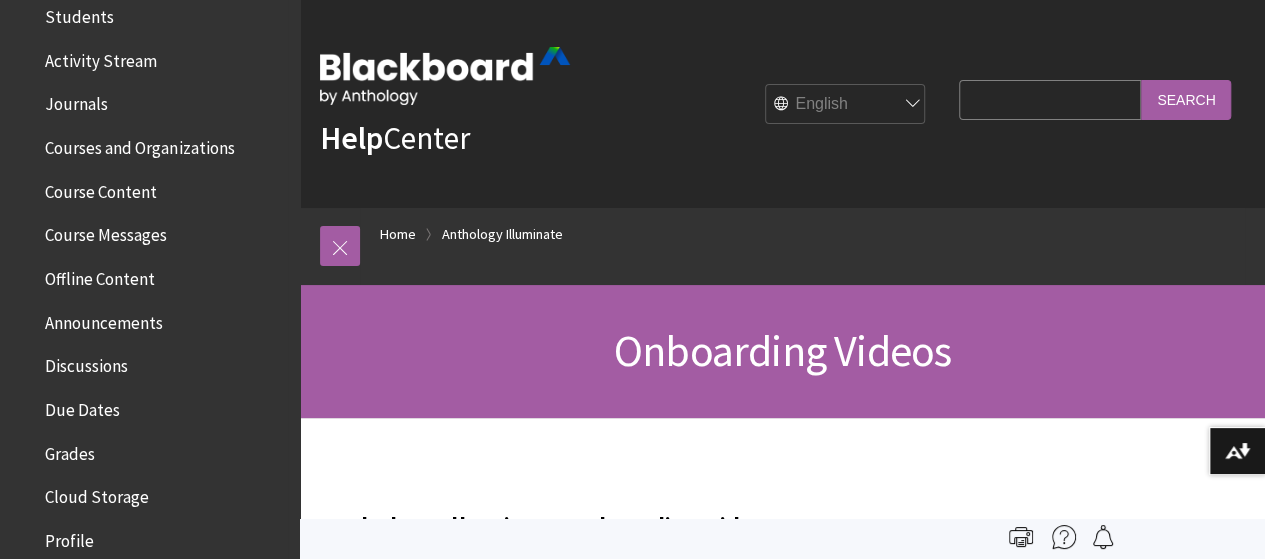 click on "Course Content" at bounding box center (101, 188) 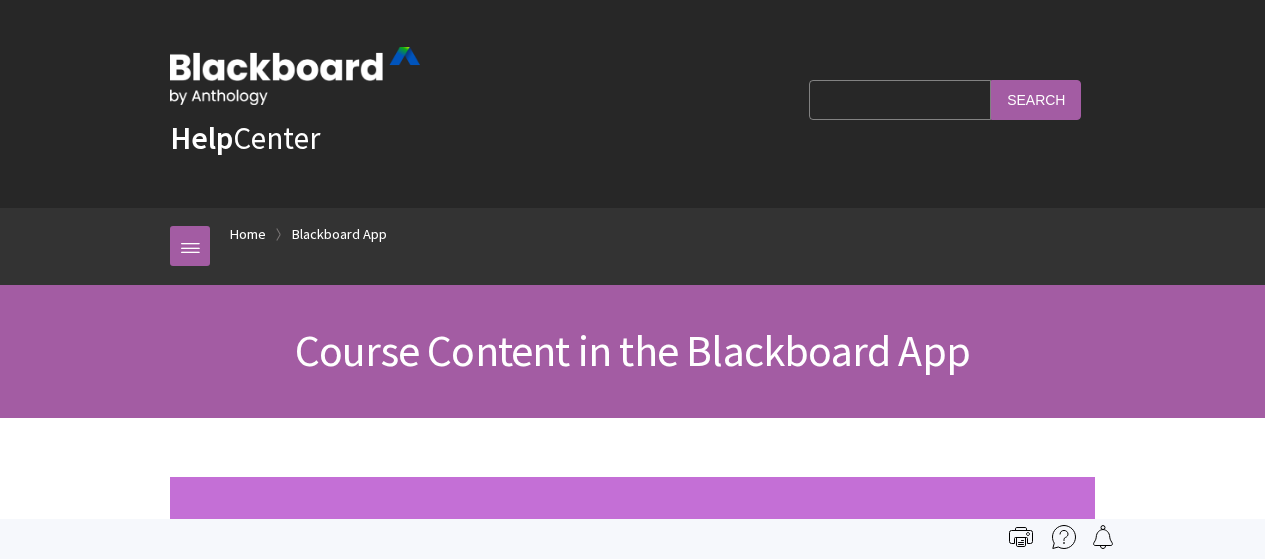 scroll, scrollTop: 0, scrollLeft: 0, axis: both 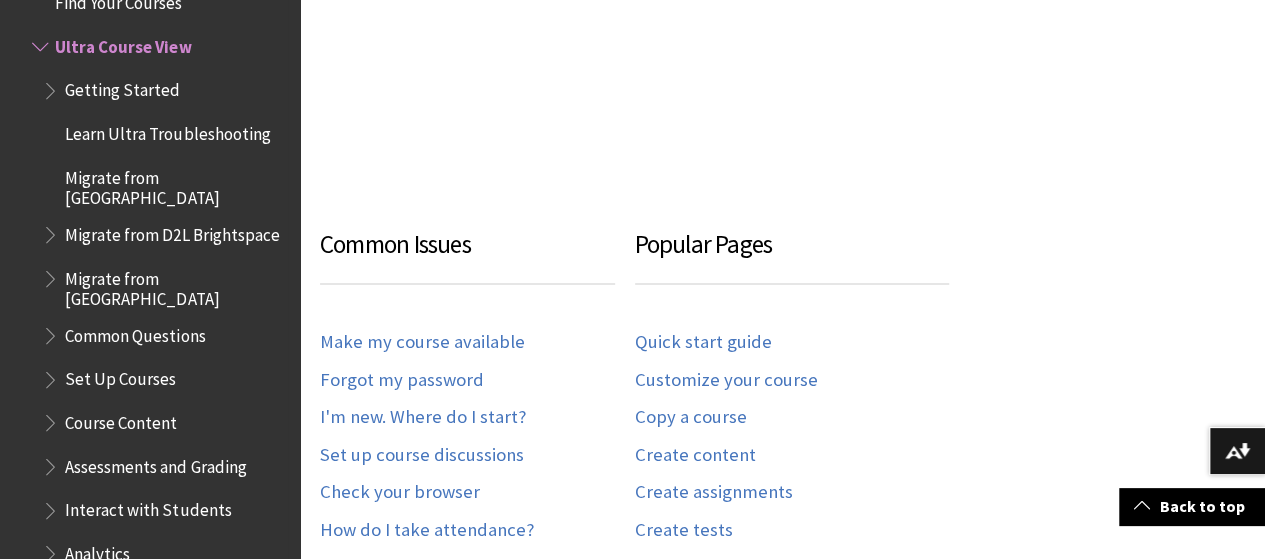 click on "Course Content" at bounding box center [121, 419] 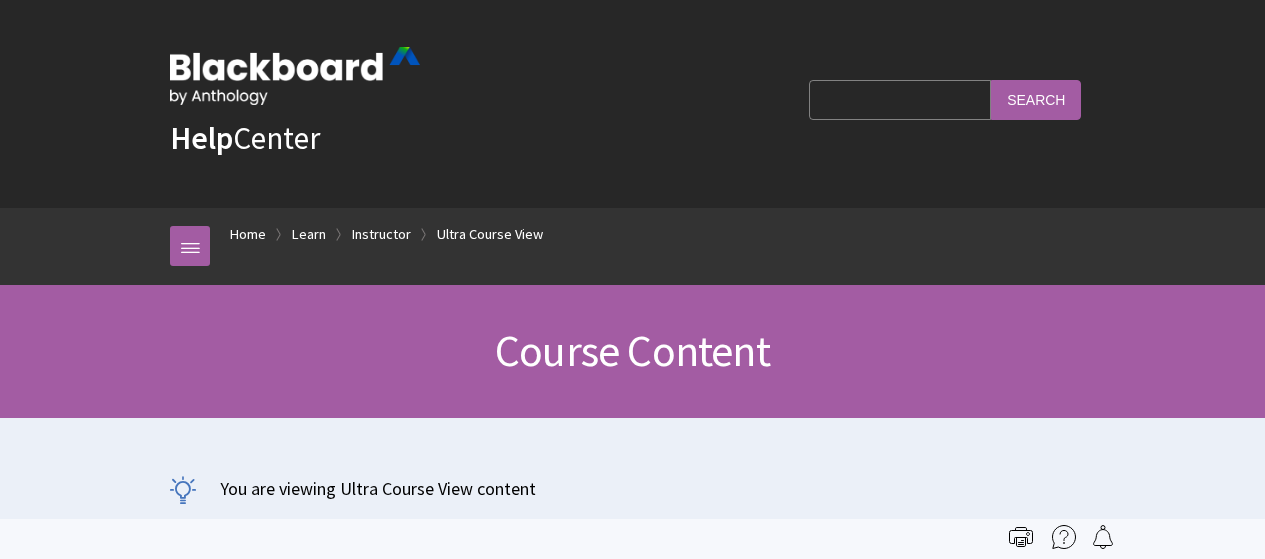 scroll, scrollTop: 0, scrollLeft: 0, axis: both 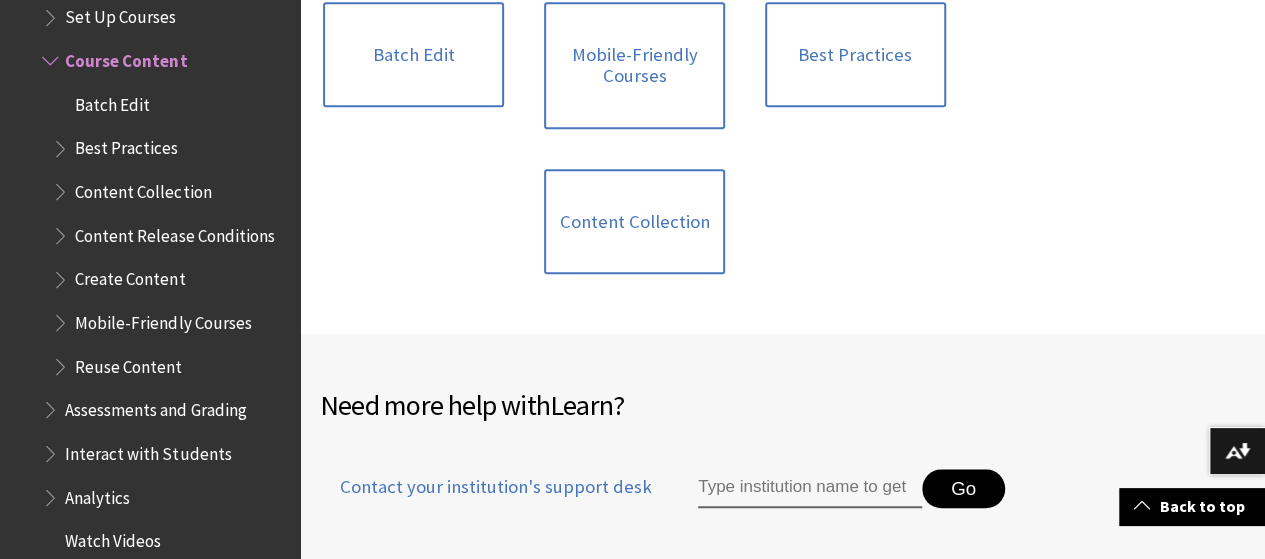 click on "Assessments and Grading" at bounding box center [155, 406] 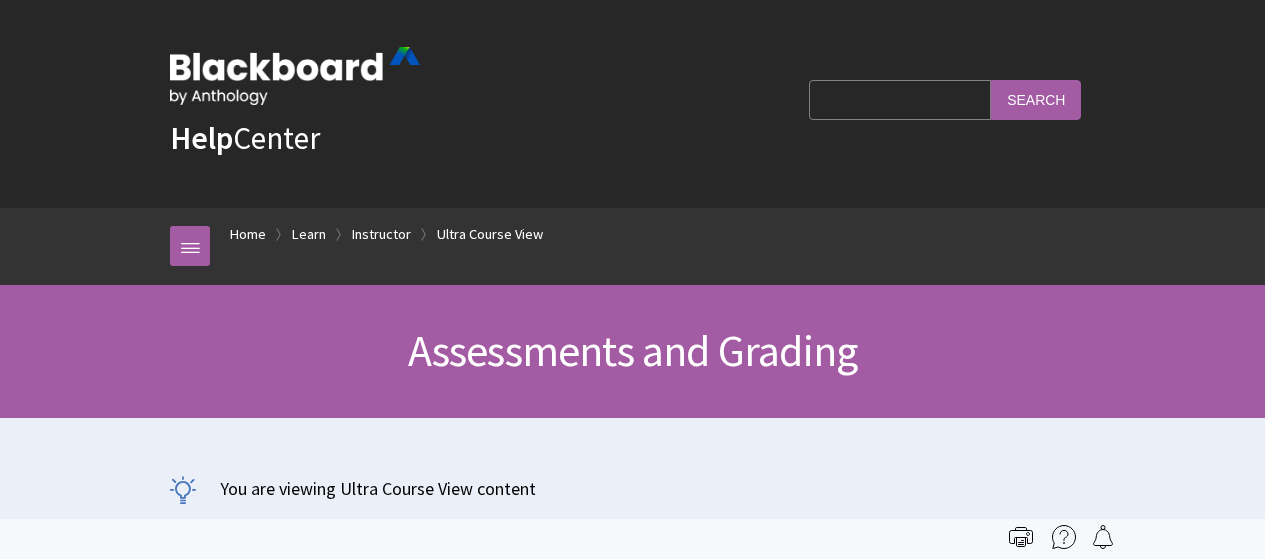 scroll, scrollTop: 0, scrollLeft: 0, axis: both 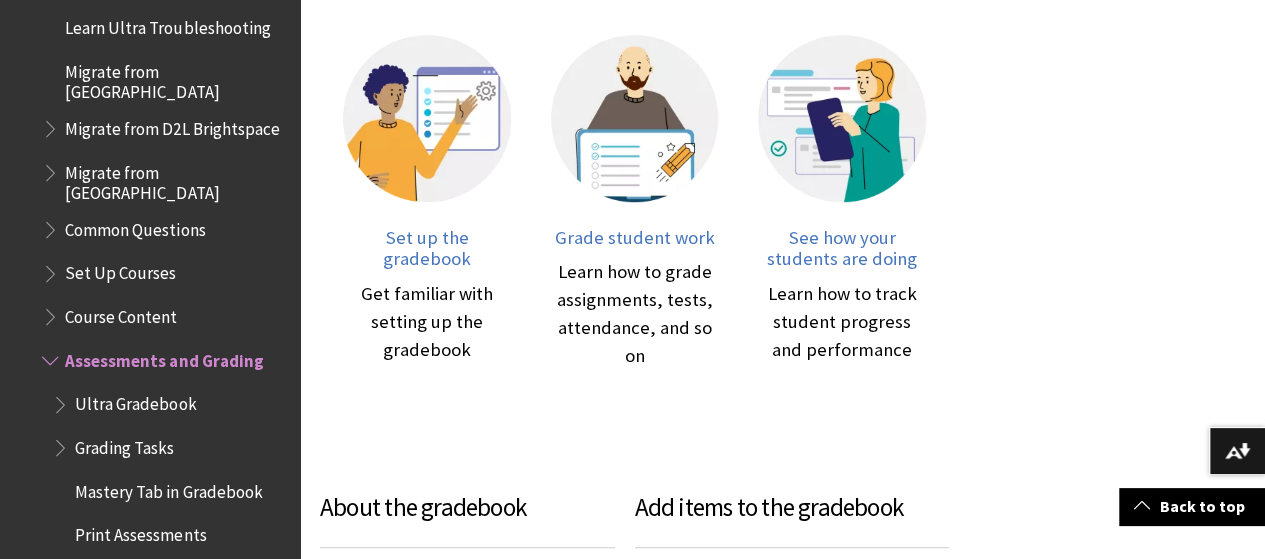 click on "Set Up Courses" at bounding box center (120, 270) 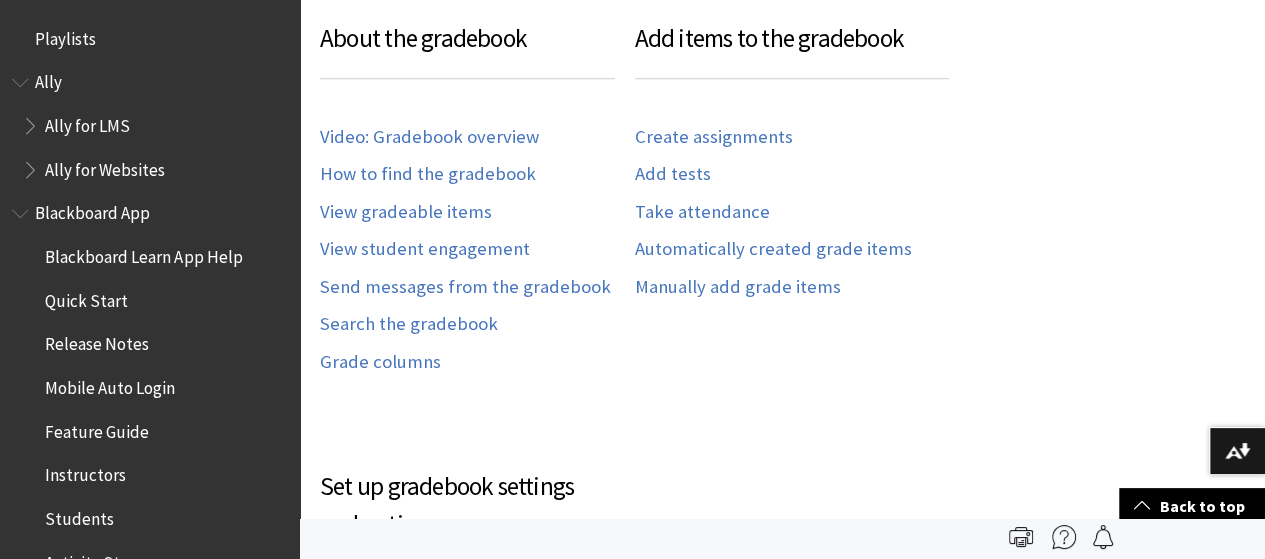 scroll, scrollTop: 1050, scrollLeft: 0, axis: vertical 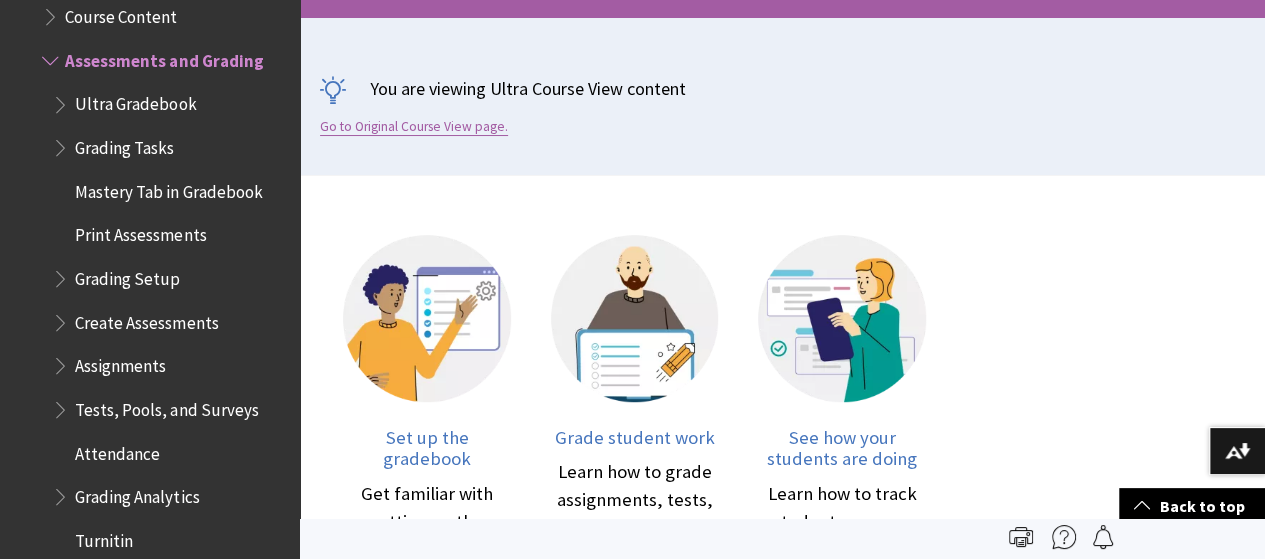 click on "Go to Original Course View page." at bounding box center (414, 127) 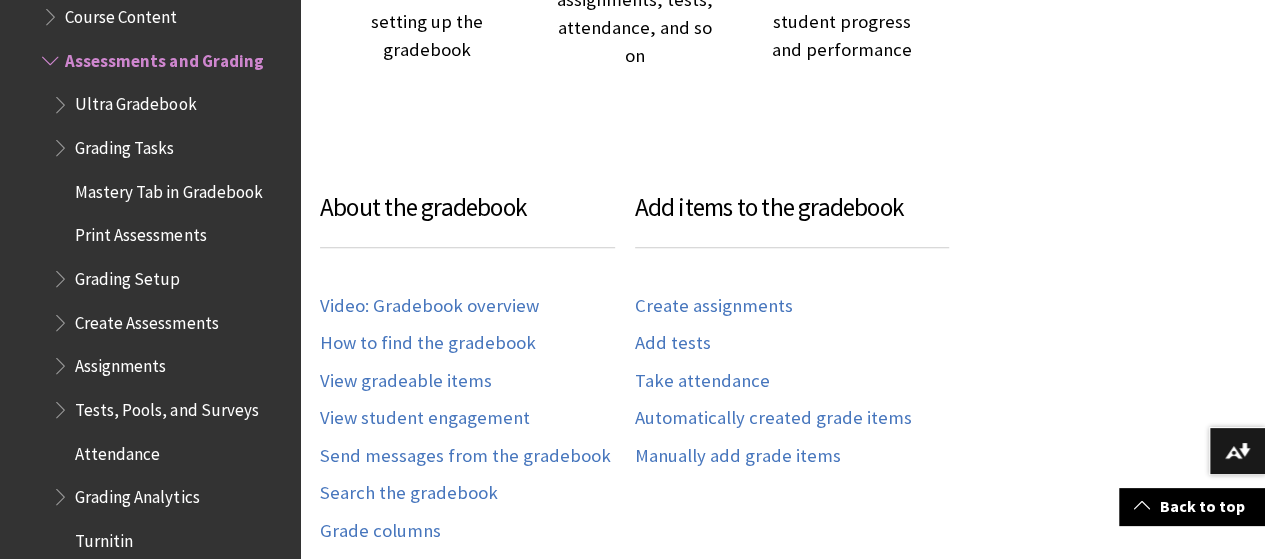 scroll, scrollTop: 1000, scrollLeft: 0, axis: vertical 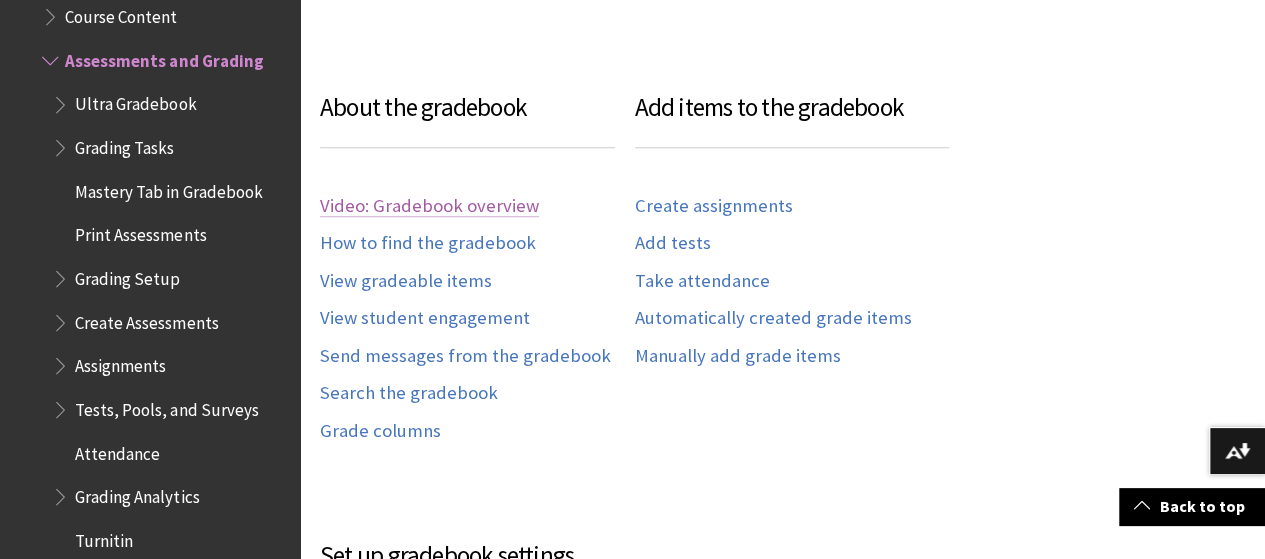 click on "Video: Gradebook overview" at bounding box center [429, 206] 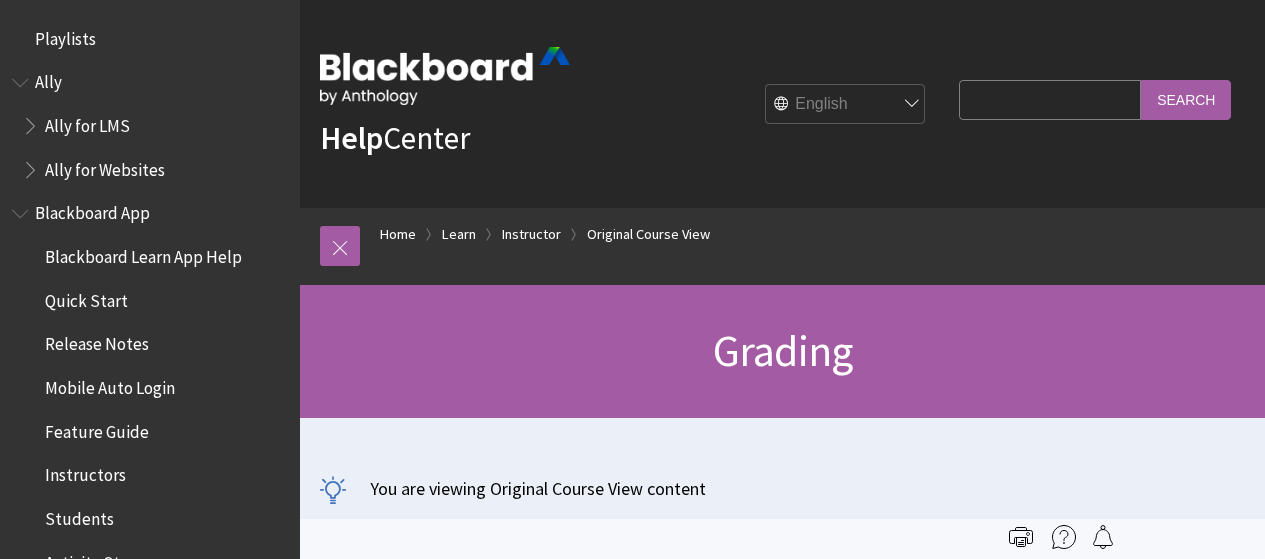 scroll, scrollTop: 0, scrollLeft: 0, axis: both 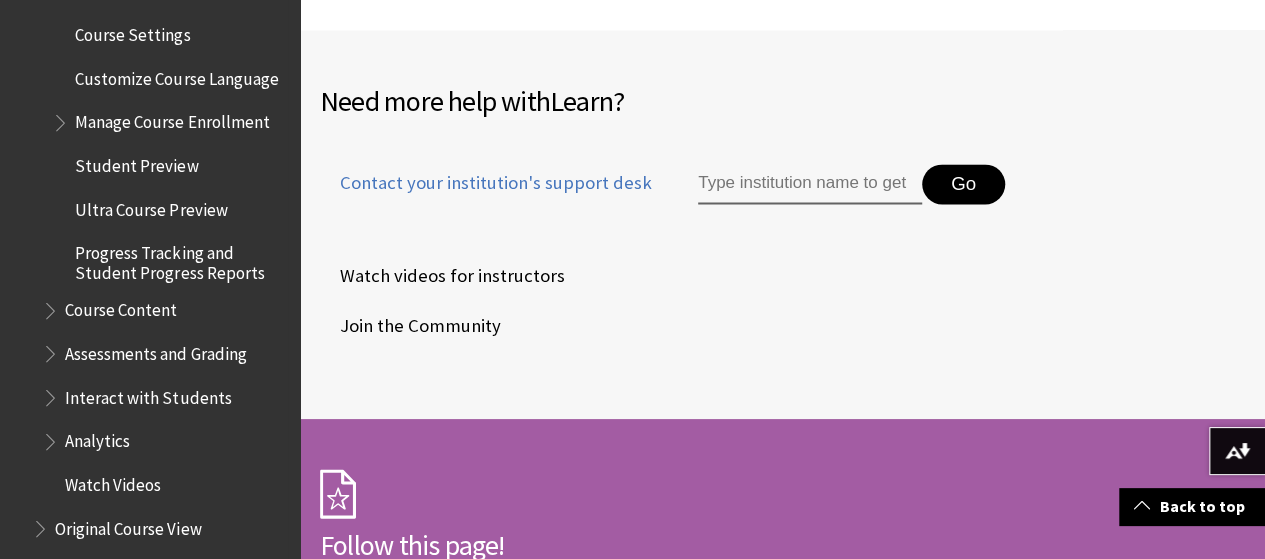click on "Course Content" at bounding box center [121, 307] 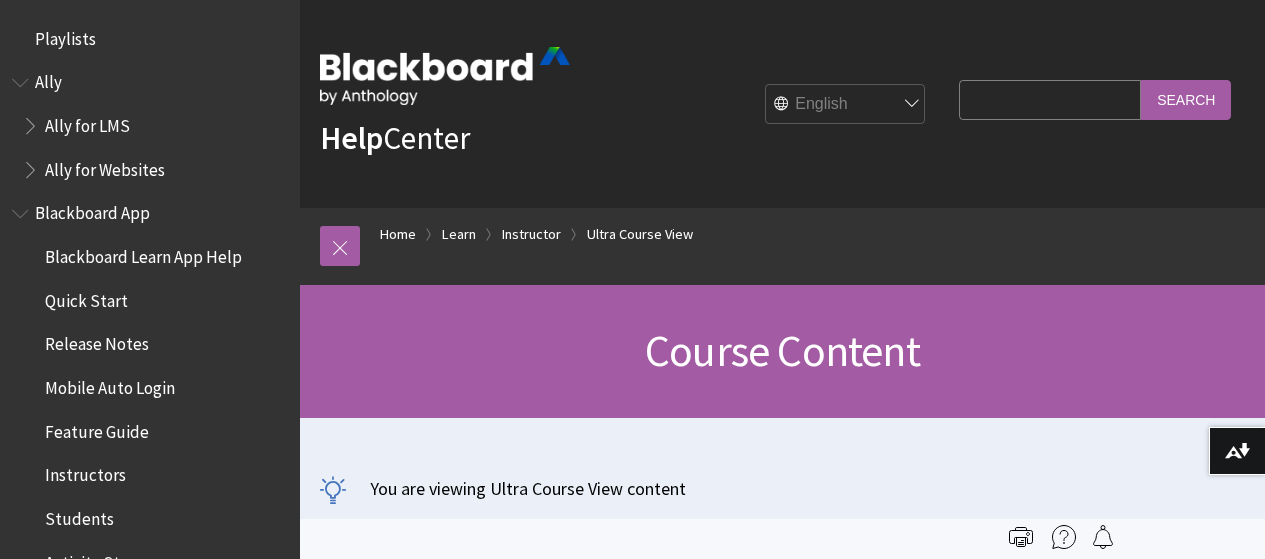 scroll, scrollTop: 0, scrollLeft: 0, axis: both 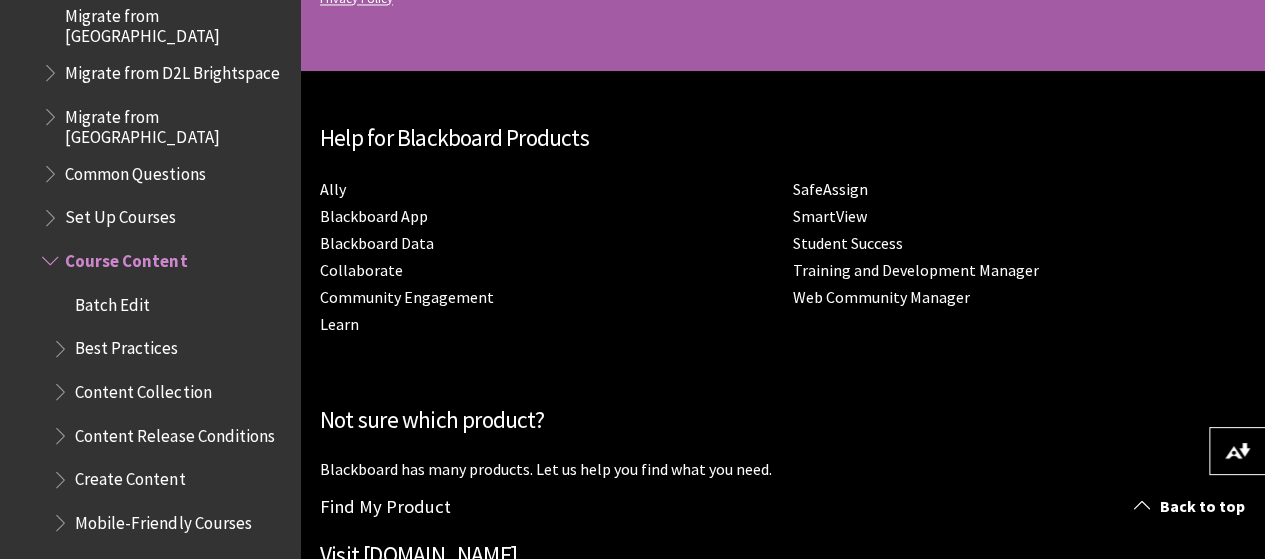 click on "Best Practices" at bounding box center [126, 345] 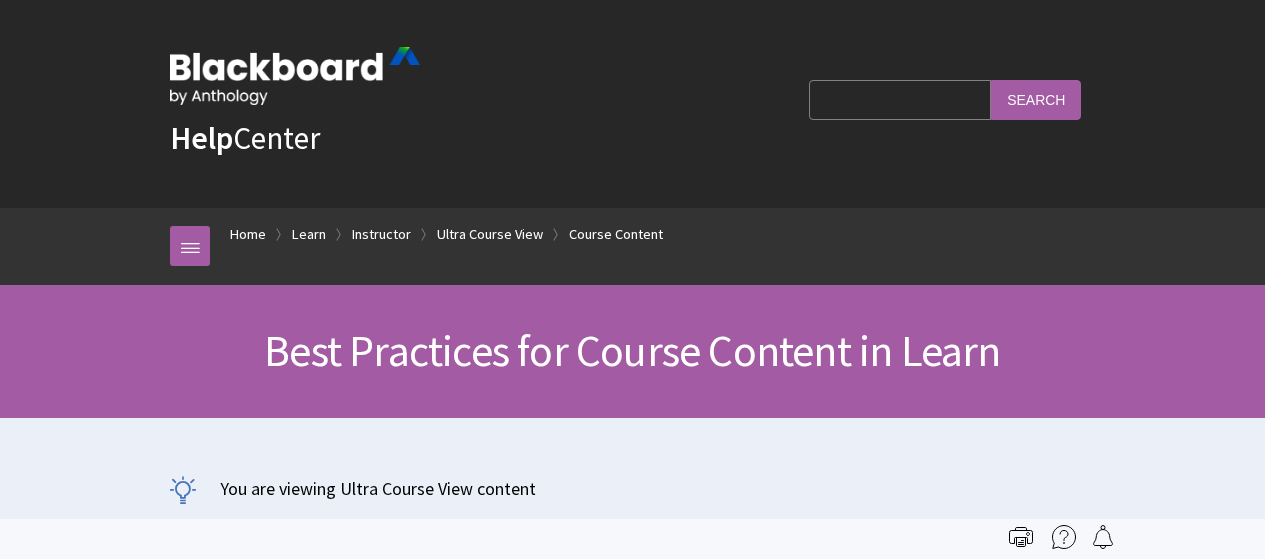 scroll, scrollTop: 0, scrollLeft: 0, axis: both 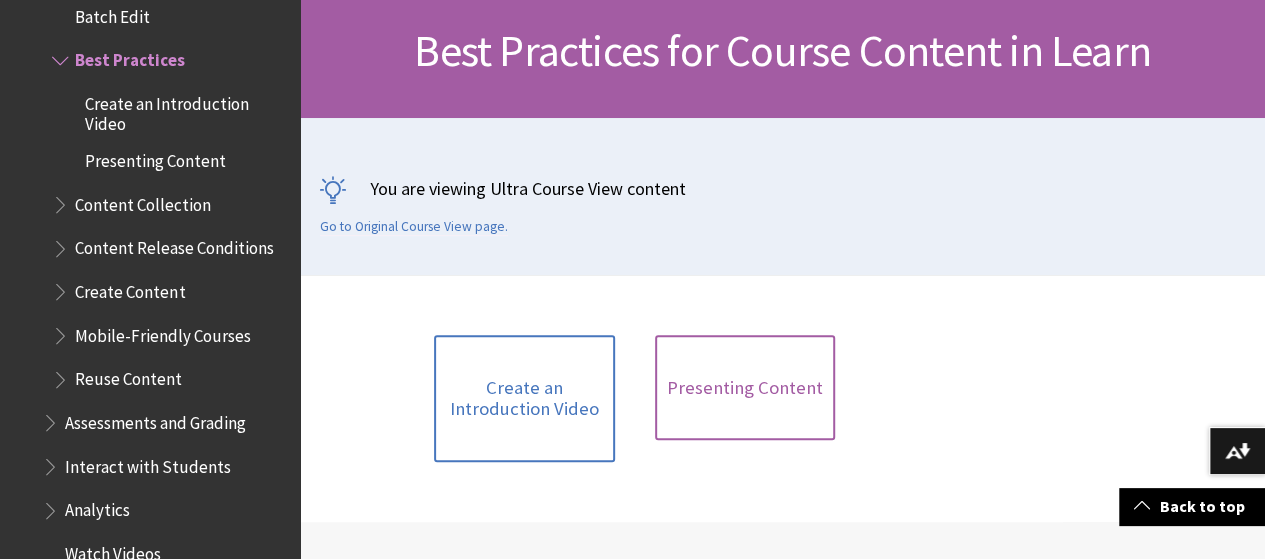 click on "Presenting Content" at bounding box center [745, 388] 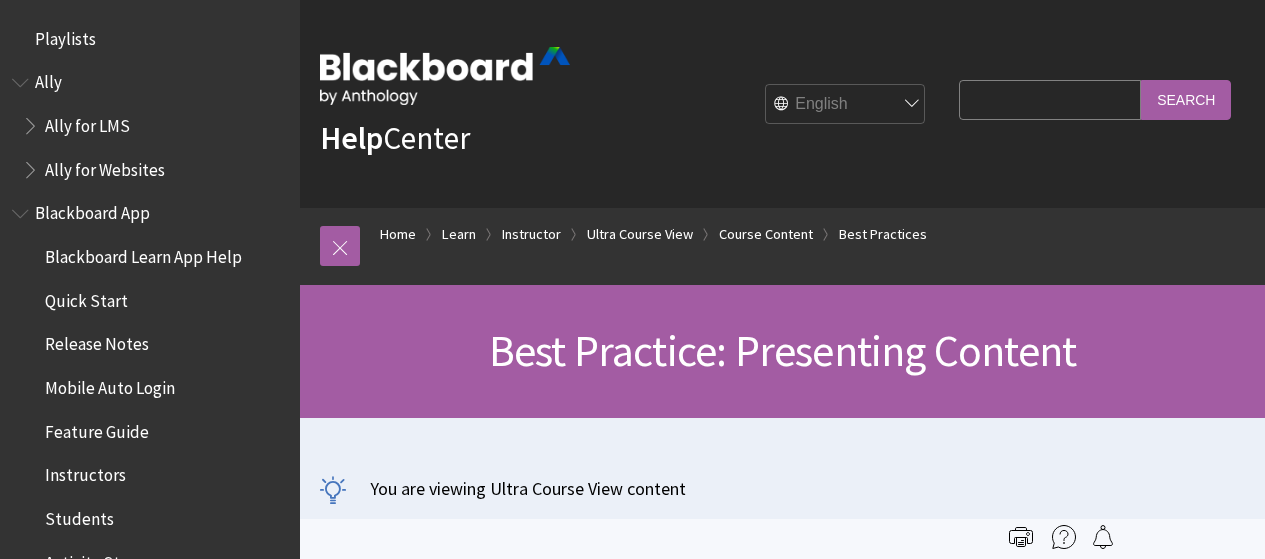 scroll, scrollTop: 0, scrollLeft: 0, axis: both 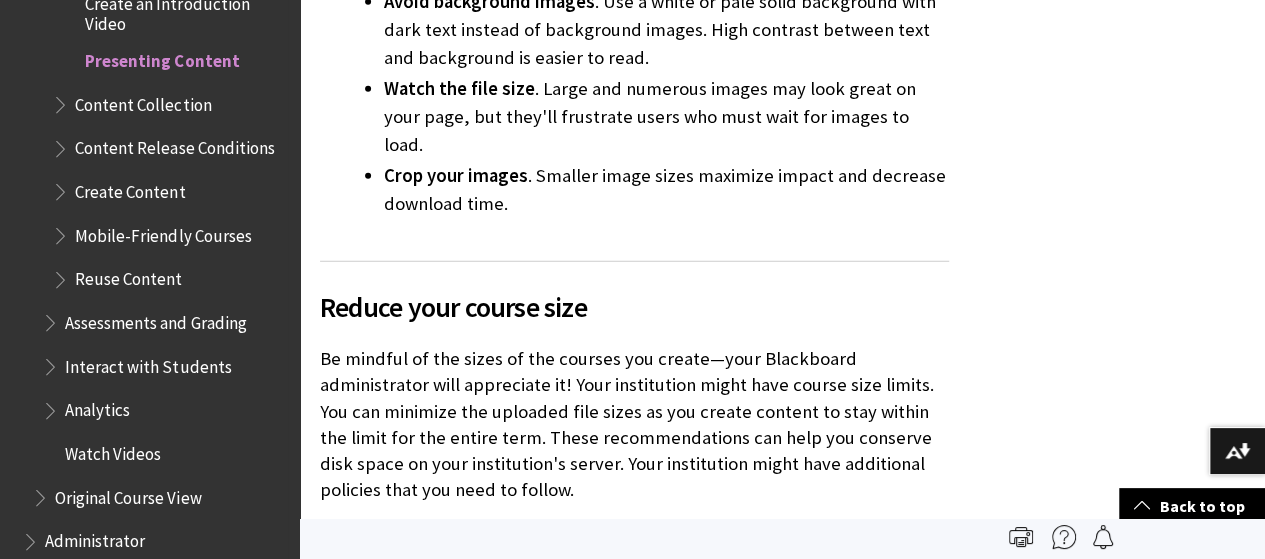 click on "Create Content" at bounding box center (130, 188) 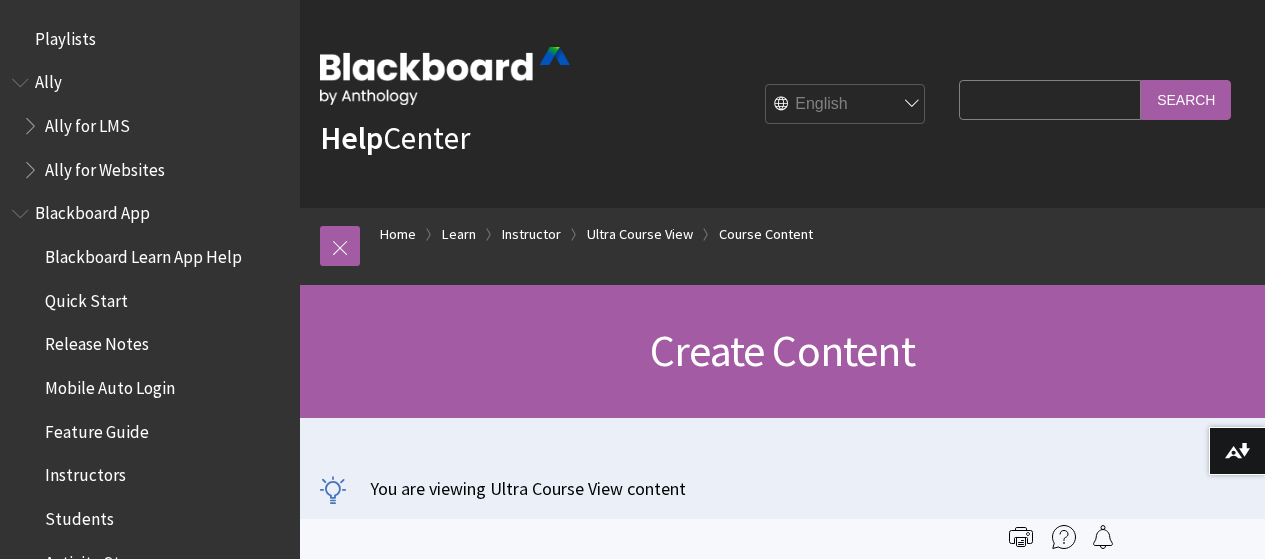 scroll, scrollTop: 0, scrollLeft: 0, axis: both 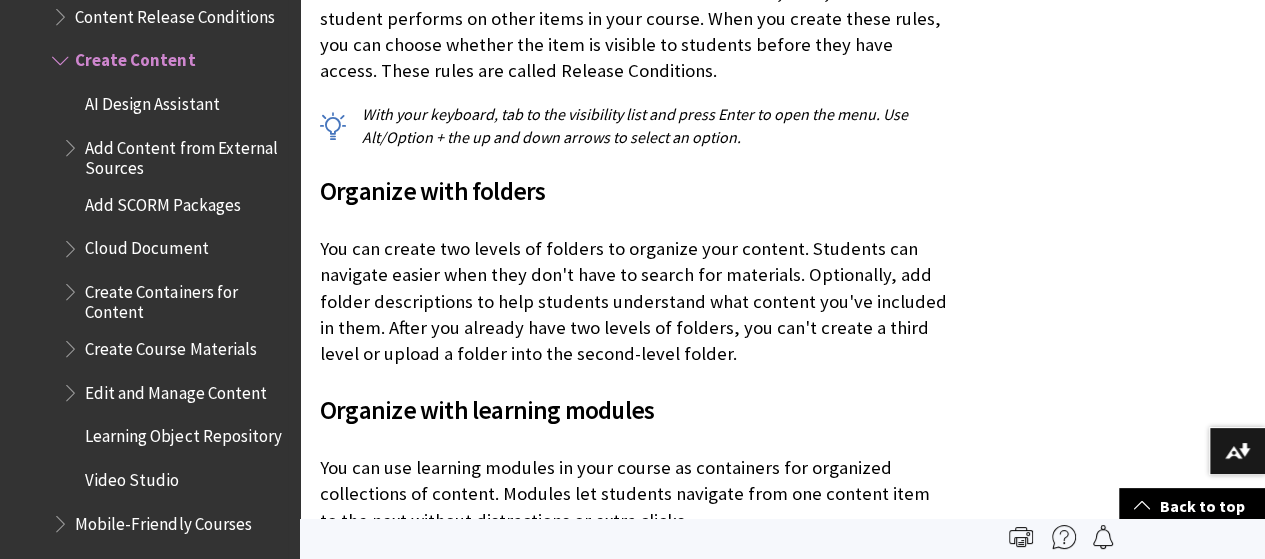 drag, startPoint x: 145, startPoint y: 379, endPoint x: 94, endPoint y: 381, distance: 51.0392 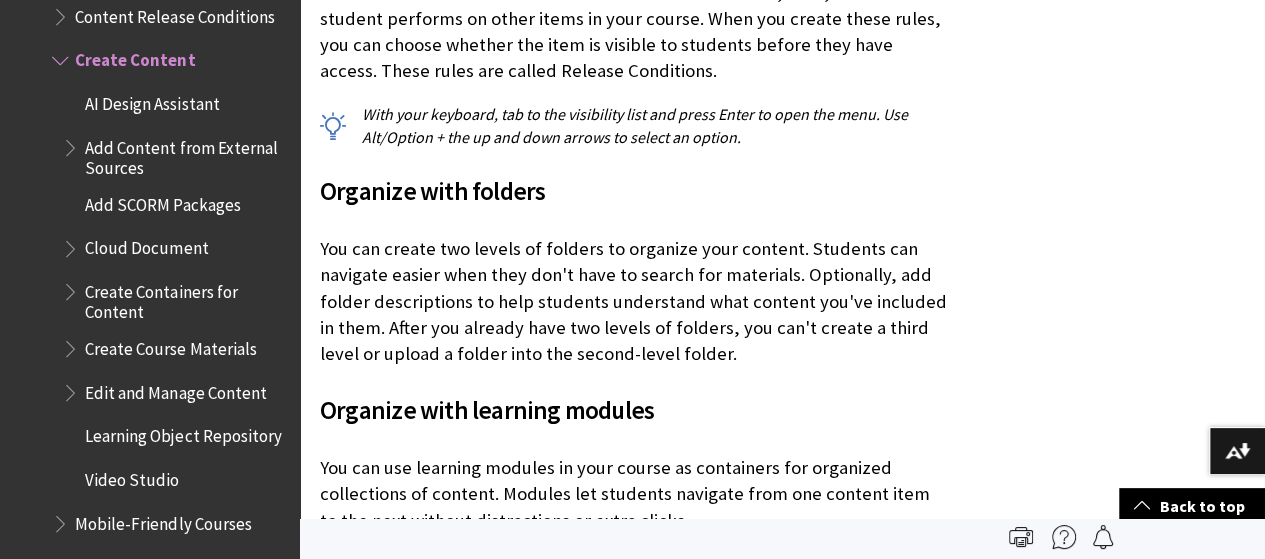 drag, startPoint x: 94, startPoint y: 381, endPoint x: 926, endPoint y: 186, distance: 854.5461 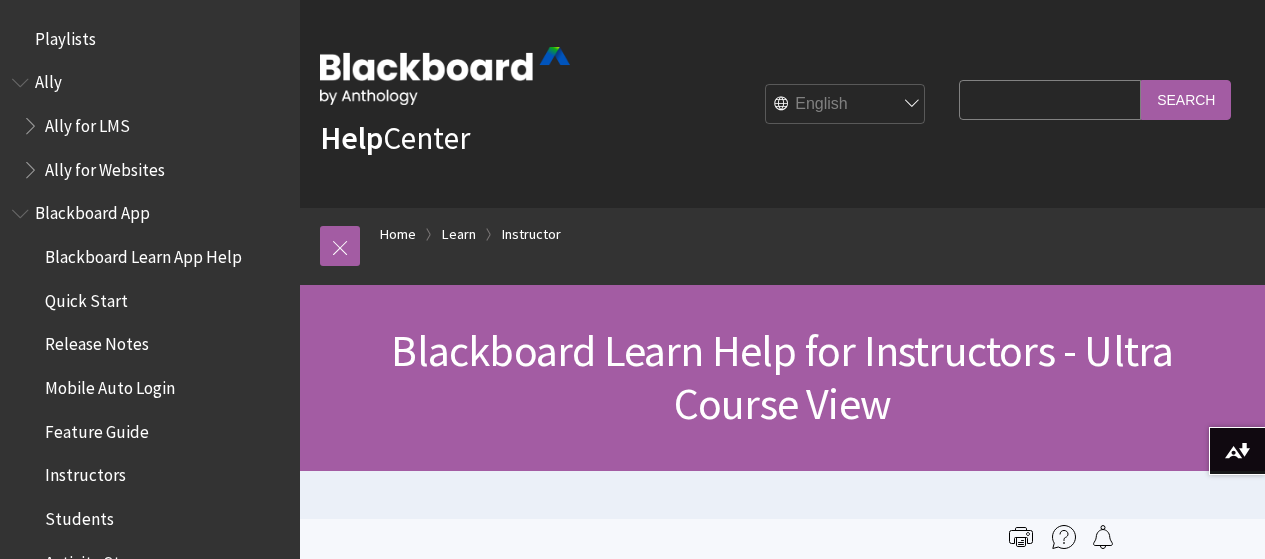 scroll, scrollTop: 0, scrollLeft: 0, axis: both 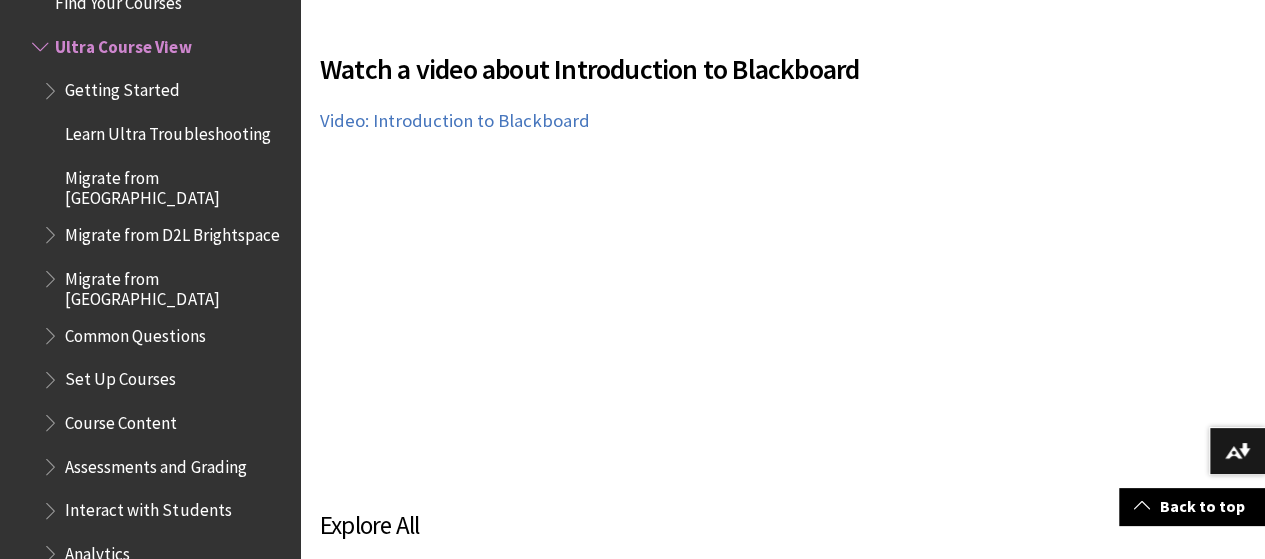 click at bounding box center (782, -227) 